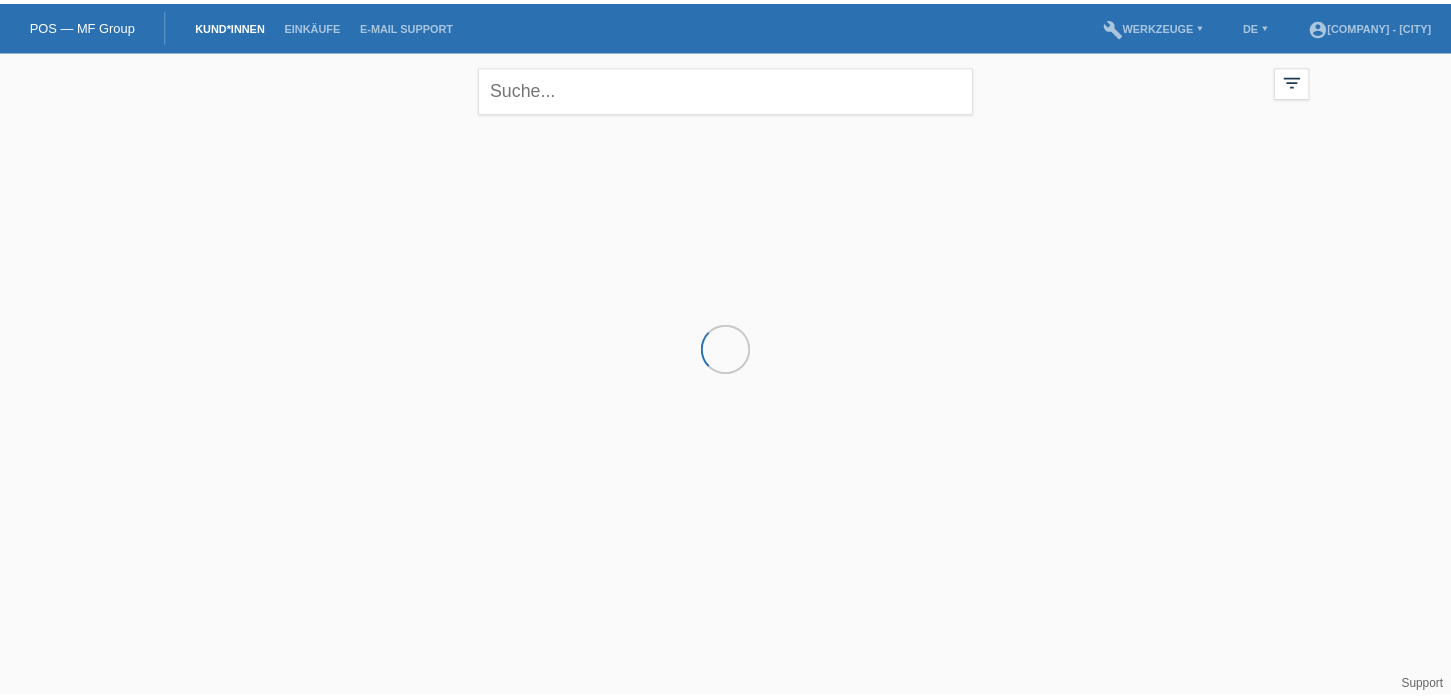 scroll, scrollTop: 0, scrollLeft: 0, axis: both 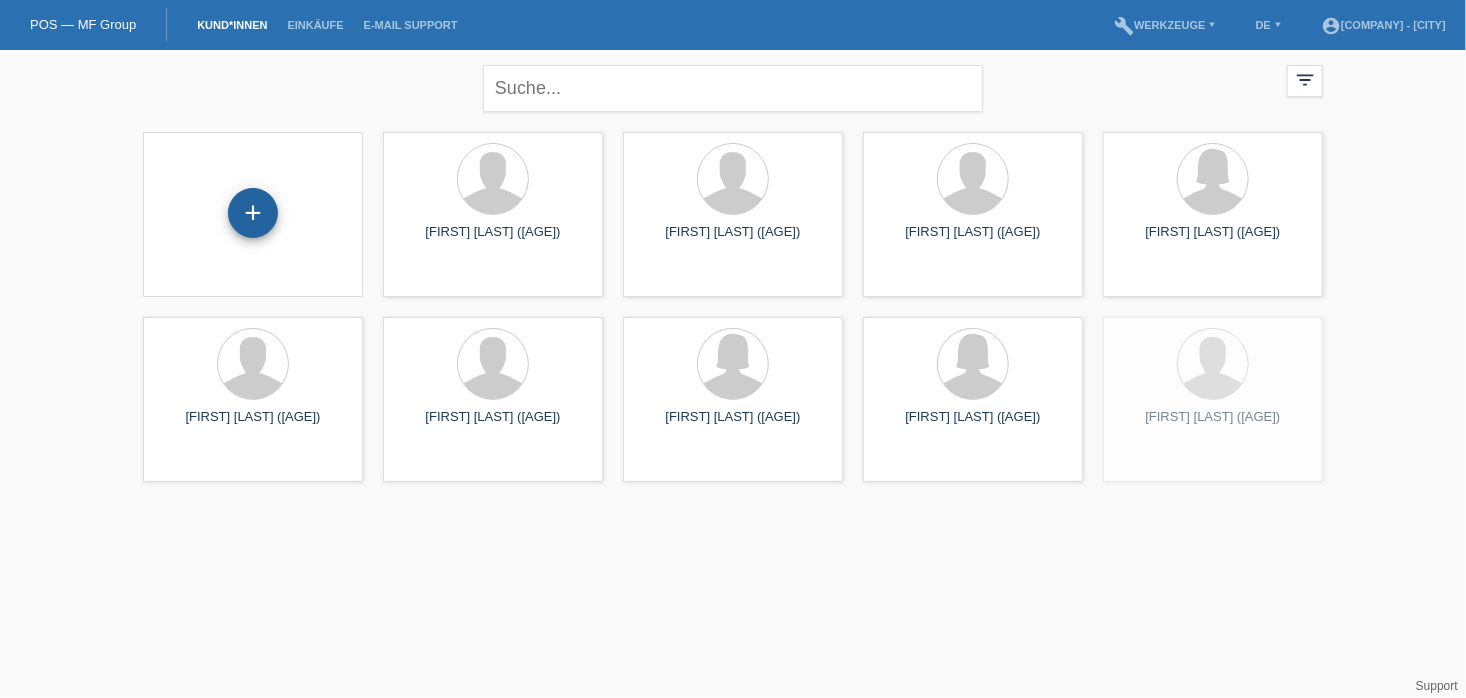 click on "+" at bounding box center (253, 213) 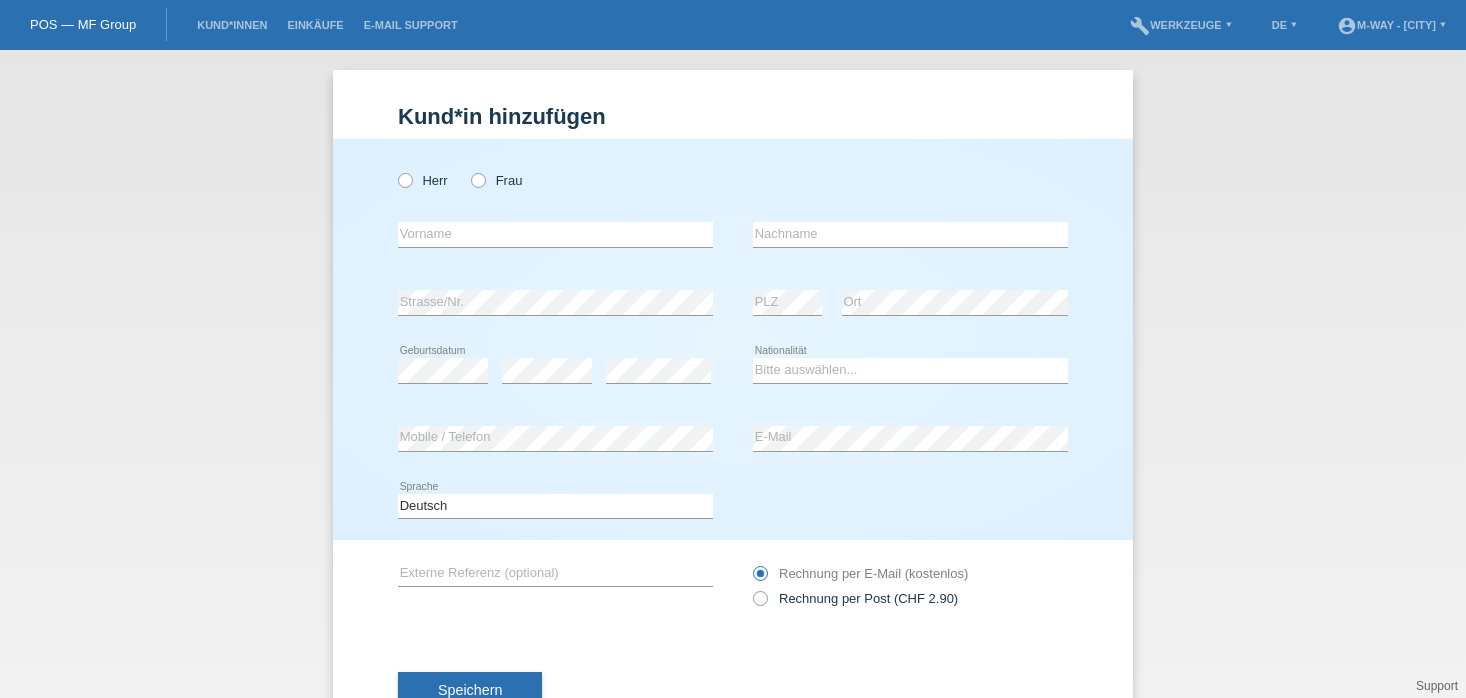 scroll, scrollTop: 0, scrollLeft: 0, axis: both 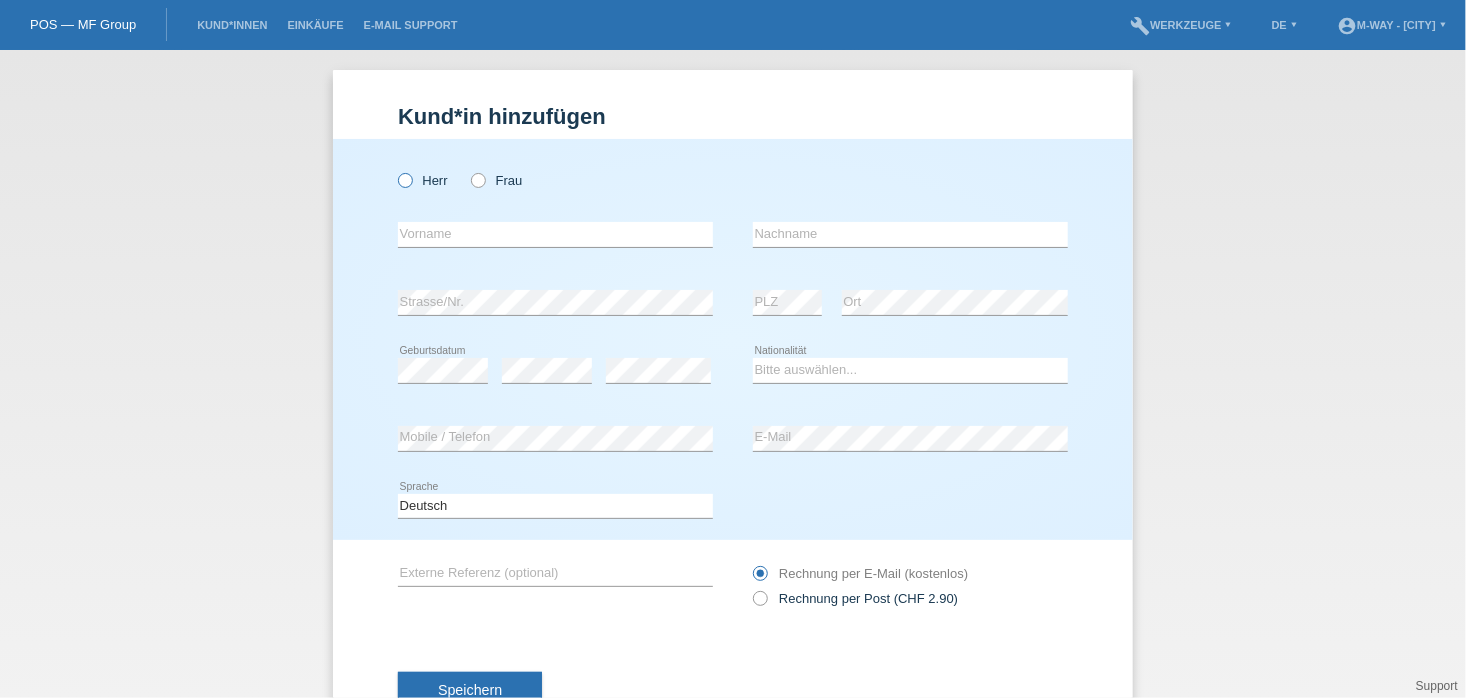 click at bounding box center [395, 170] 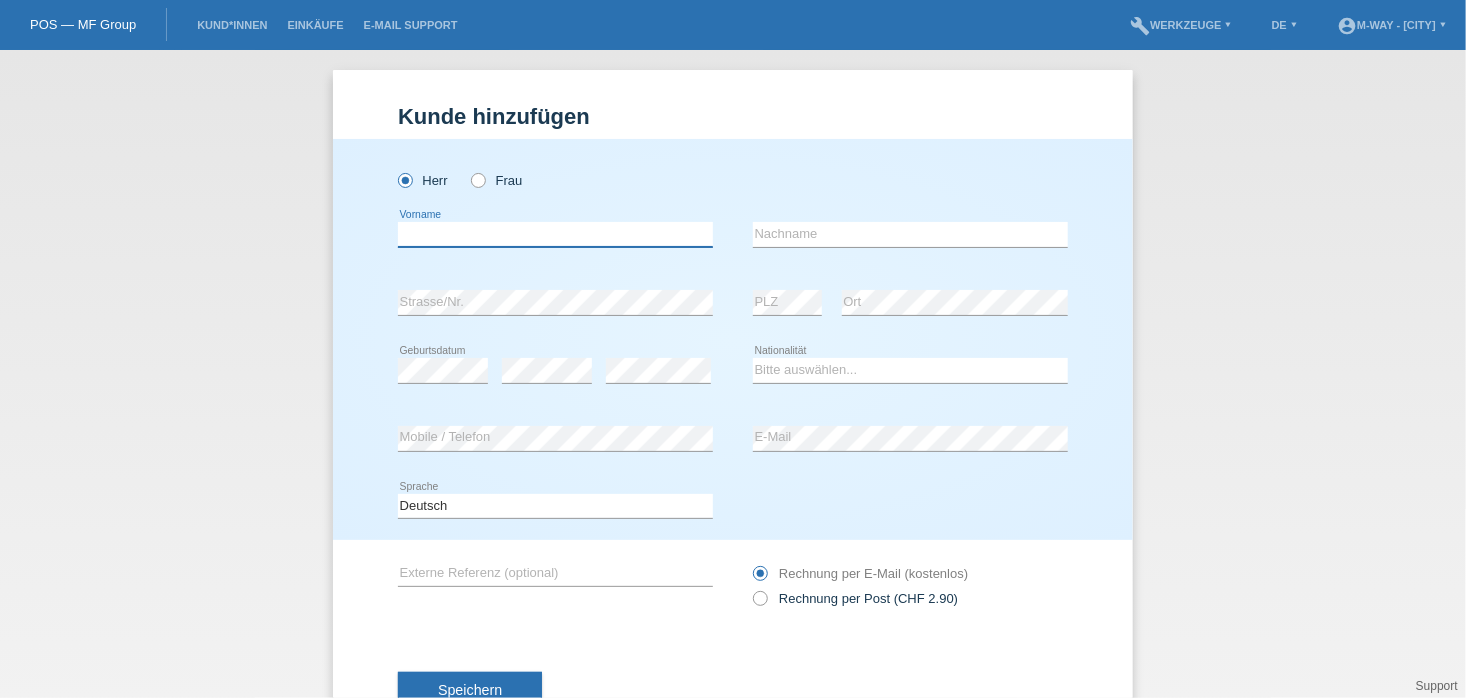 click at bounding box center [555, 234] 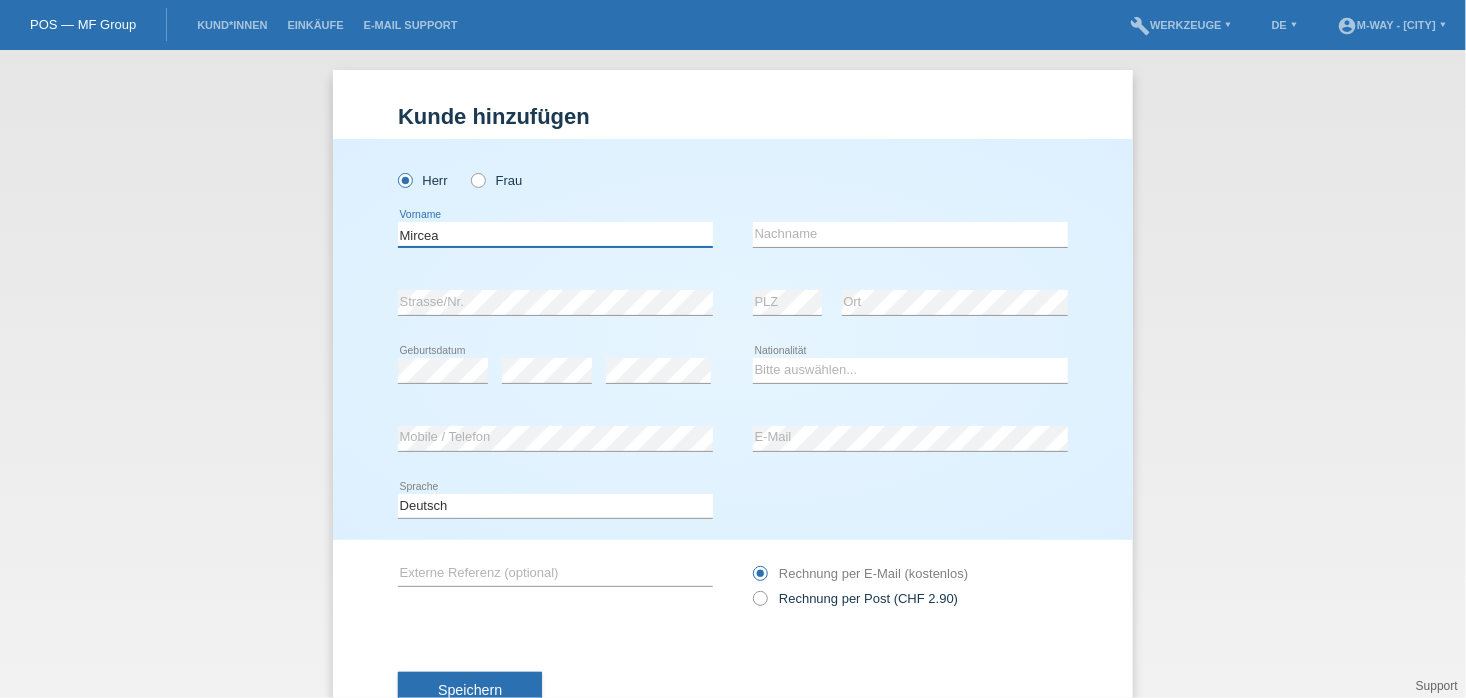 type on "Mircea" 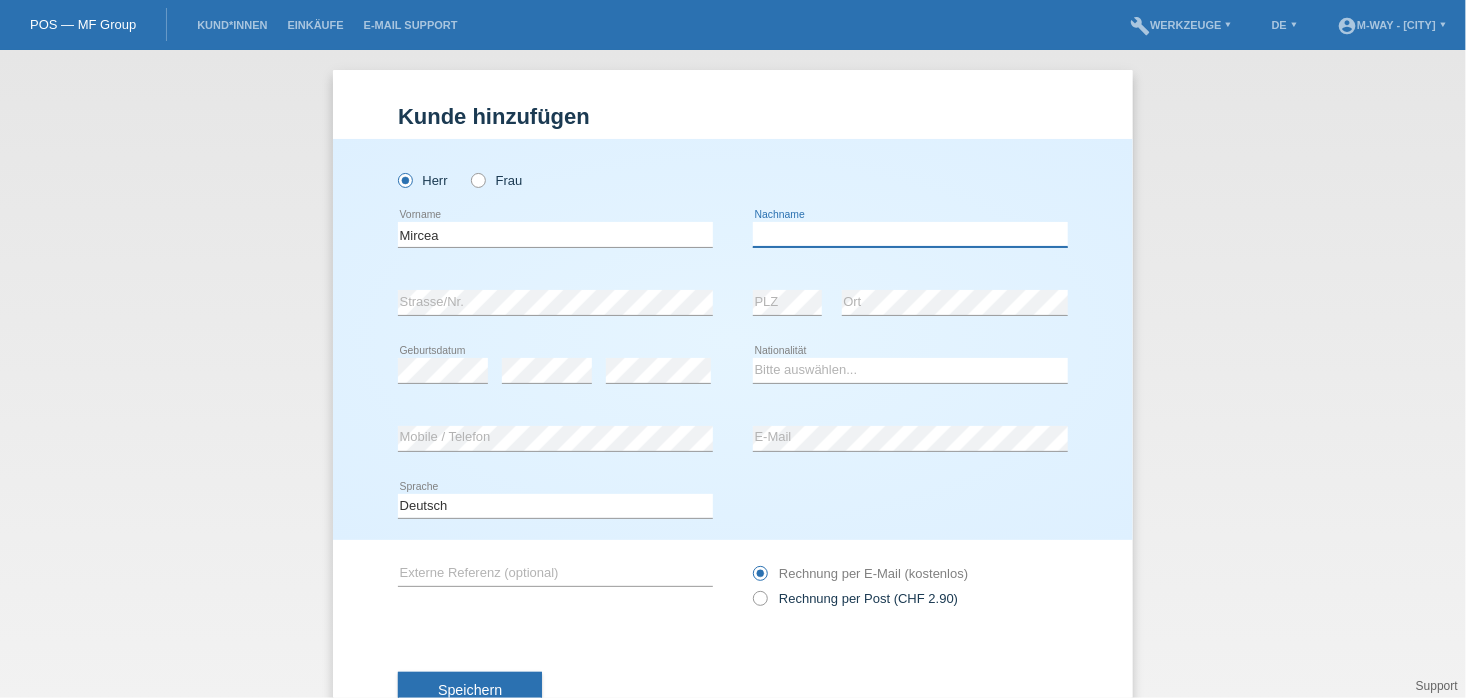 click at bounding box center [910, 234] 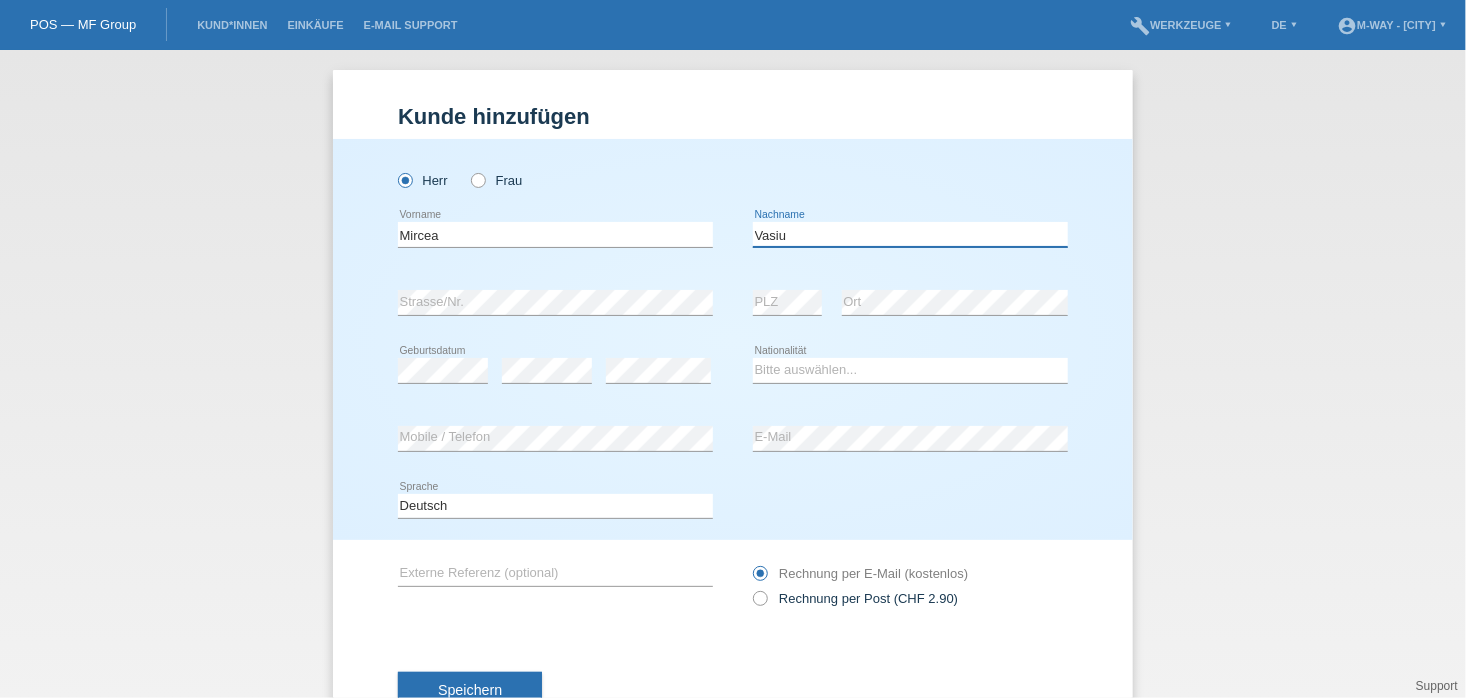 type on "Vasiu" 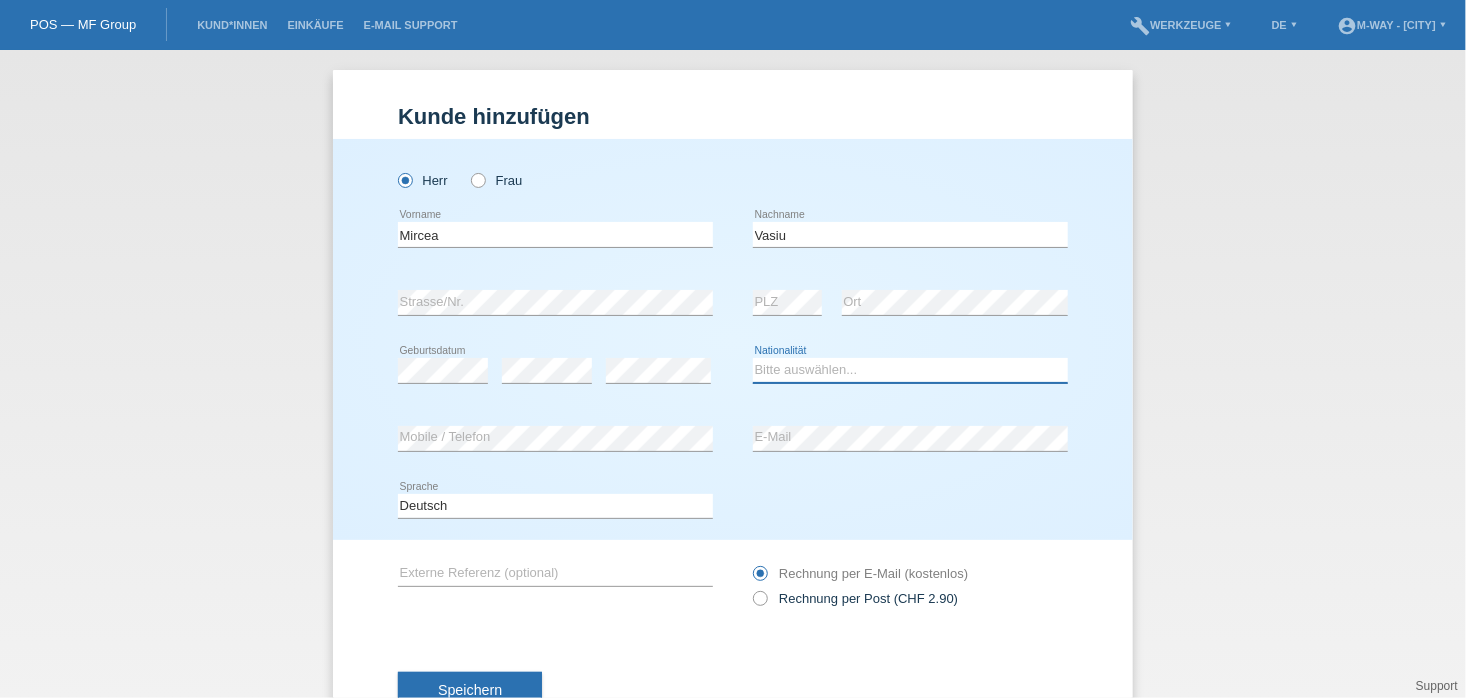 click on "Bitte auswählen...
Schweiz
Deutschland
Liechtenstein
Österreich
------------
Afghanistan
Ägypten
Åland
Albanien
Algerien" at bounding box center [910, 370] 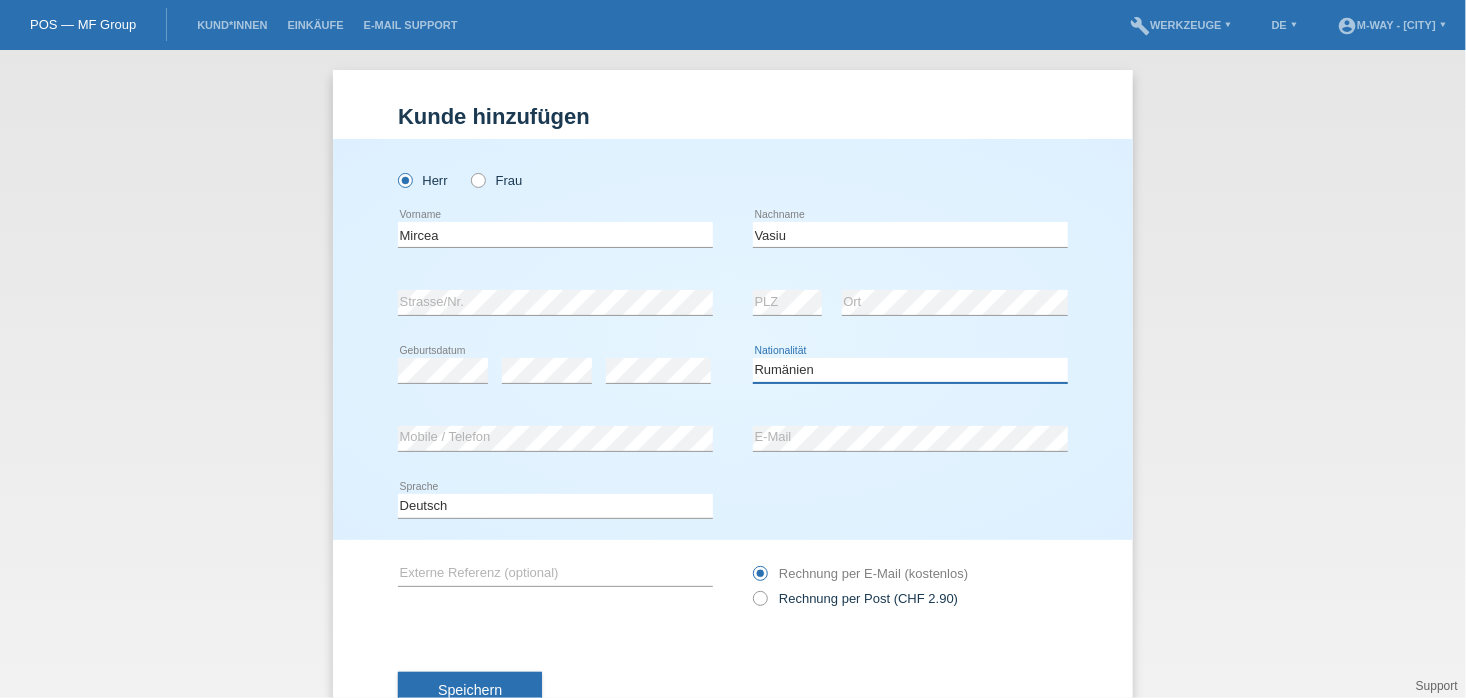 click on "Bitte auswählen...
Schweiz
Deutschland
Liechtenstein
Österreich
------------
Afghanistan
Ägypten
Åland
Albanien
Algerien" at bounding box center [910, 370] 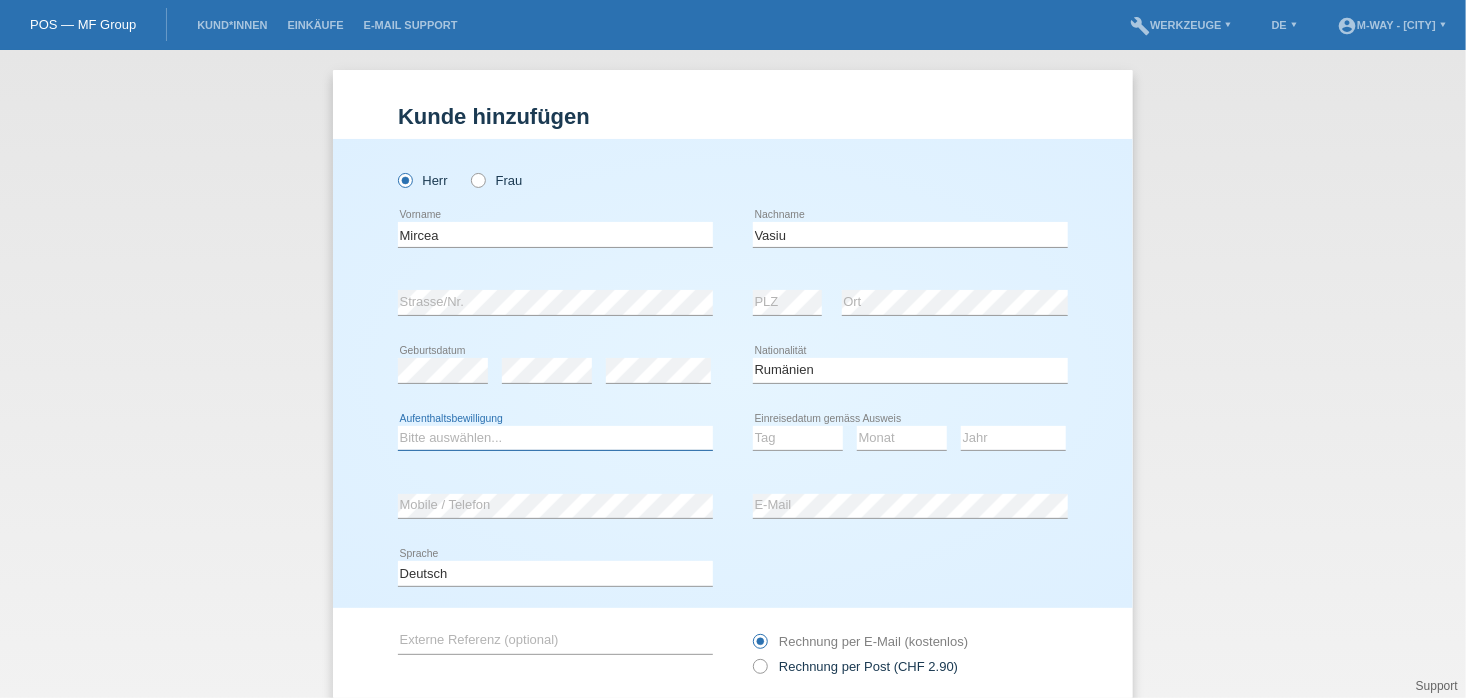 click on "Bitte auswählen...
C
B
B - Flüchtlingsstatus
Andere" at bounding box center (555, 438) 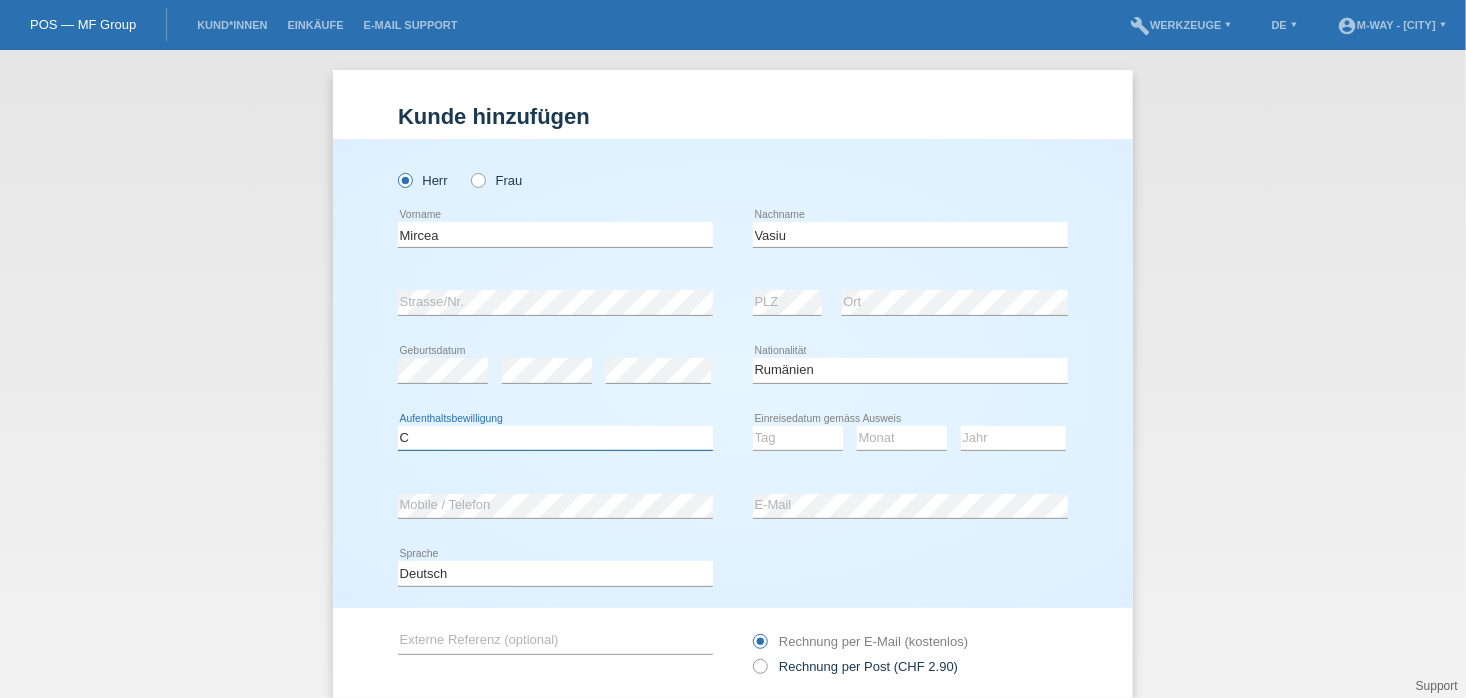 click on "Bitte auswählen...
C
B
B - Flüchtlingsstatus
Andere" at bounding box center [555, 438] 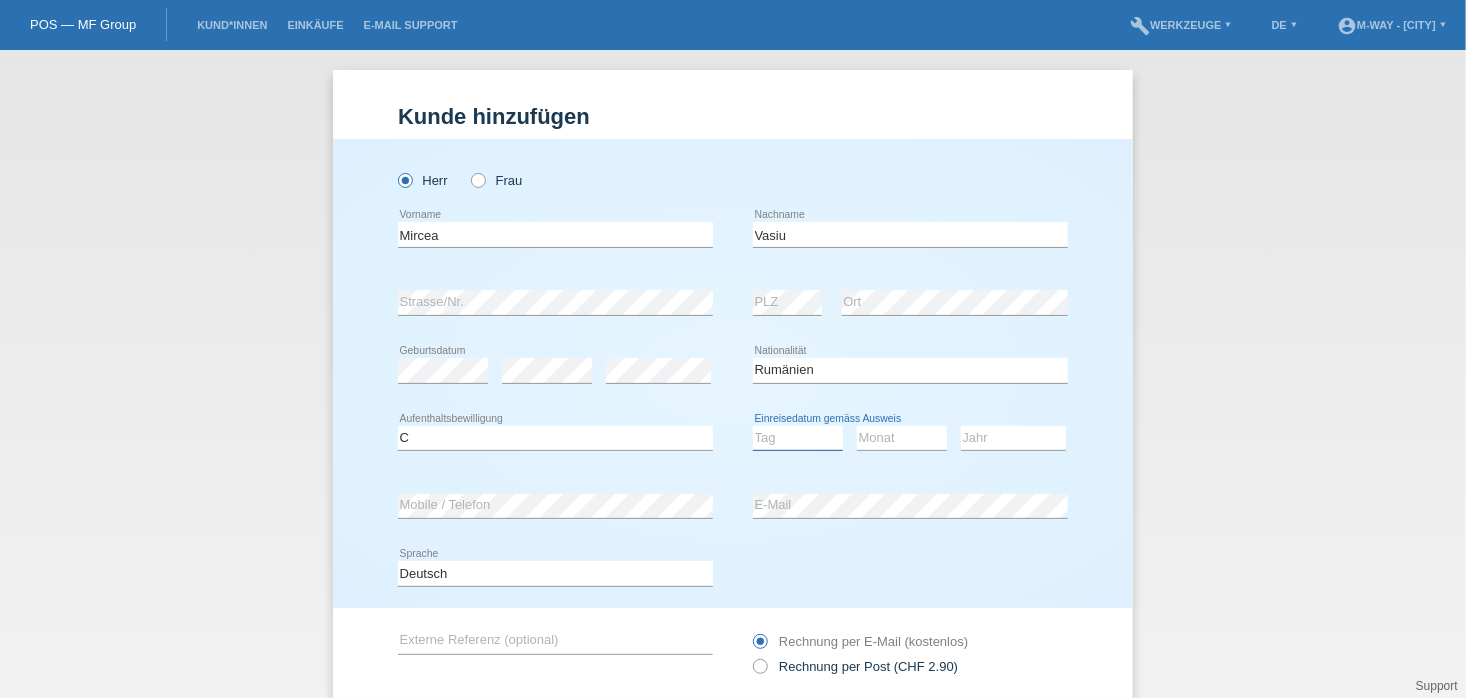 click on "Tag
01
02
03
04
05
06
07
08
09
10 11" at bounding box center (798, 438) 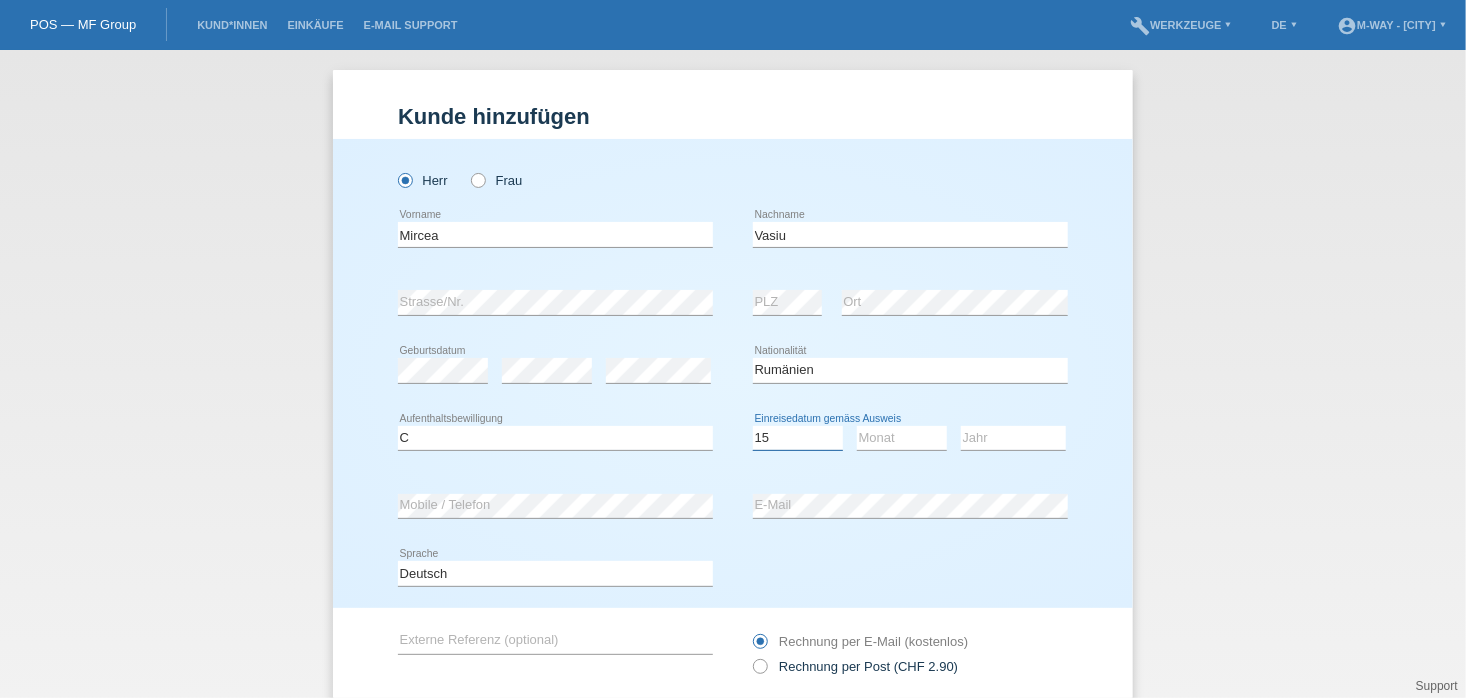 click on "Tag
01
02
03
04
05
06
07
08
09
10 11" at bounding box center [798, 438] 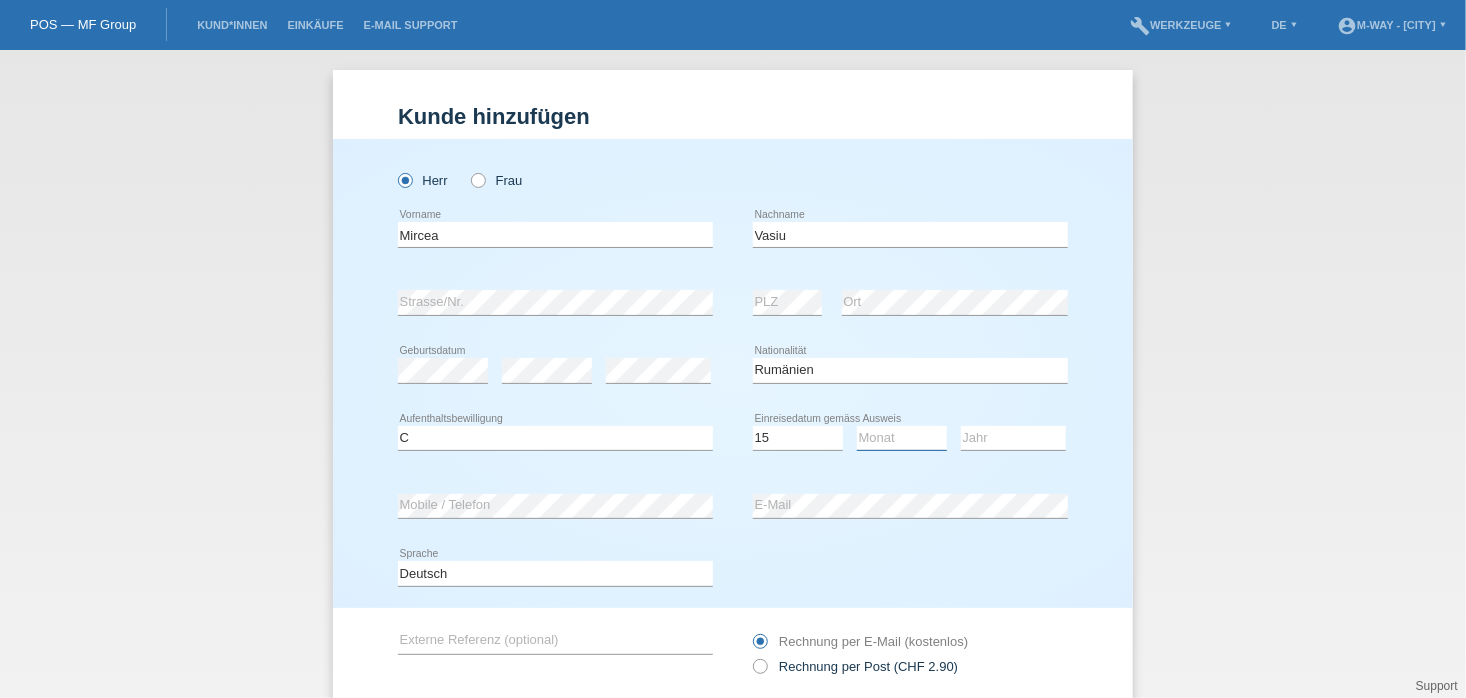 click on "Monat
01
02
03
04
05
06
07
08
09
10 11" at bounding box center (902, 438) 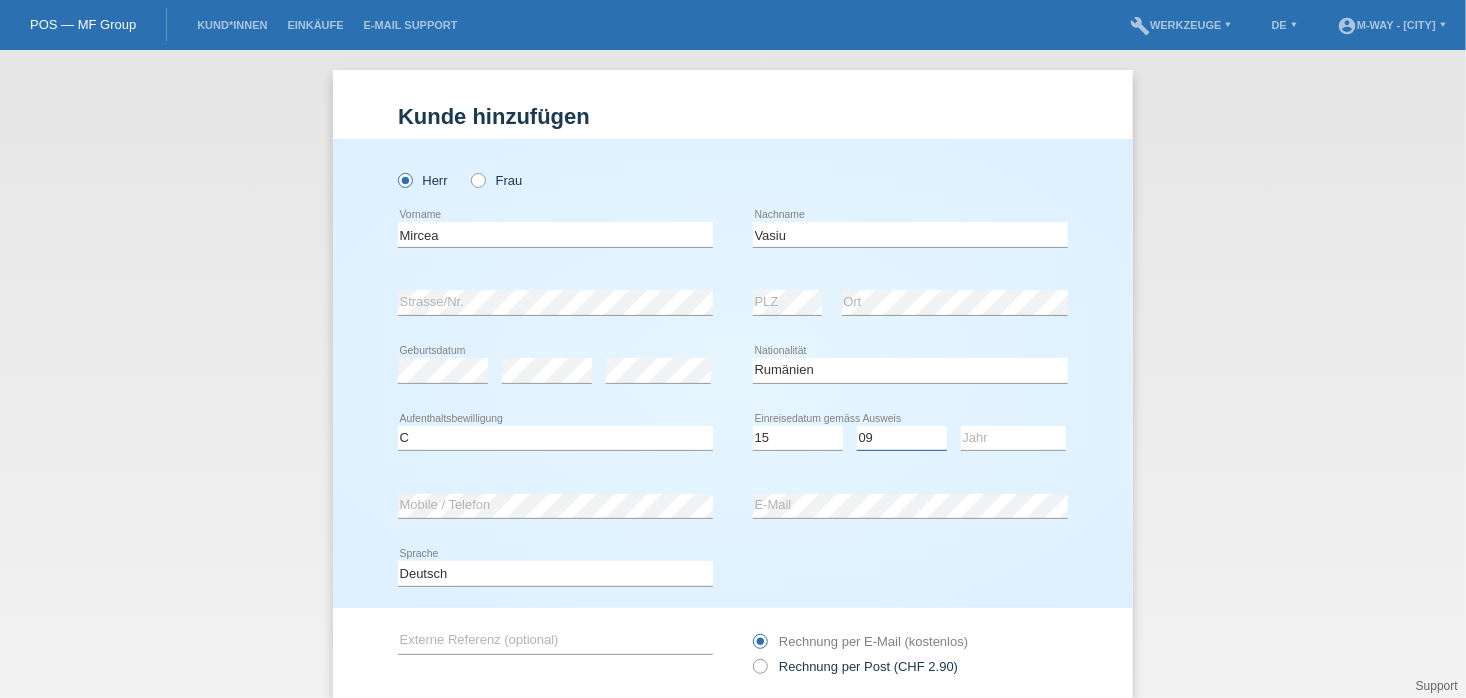 click on "Monat
01
02
03
04
05
06
07
08
09
10 11" at bounding box center (902, 438) 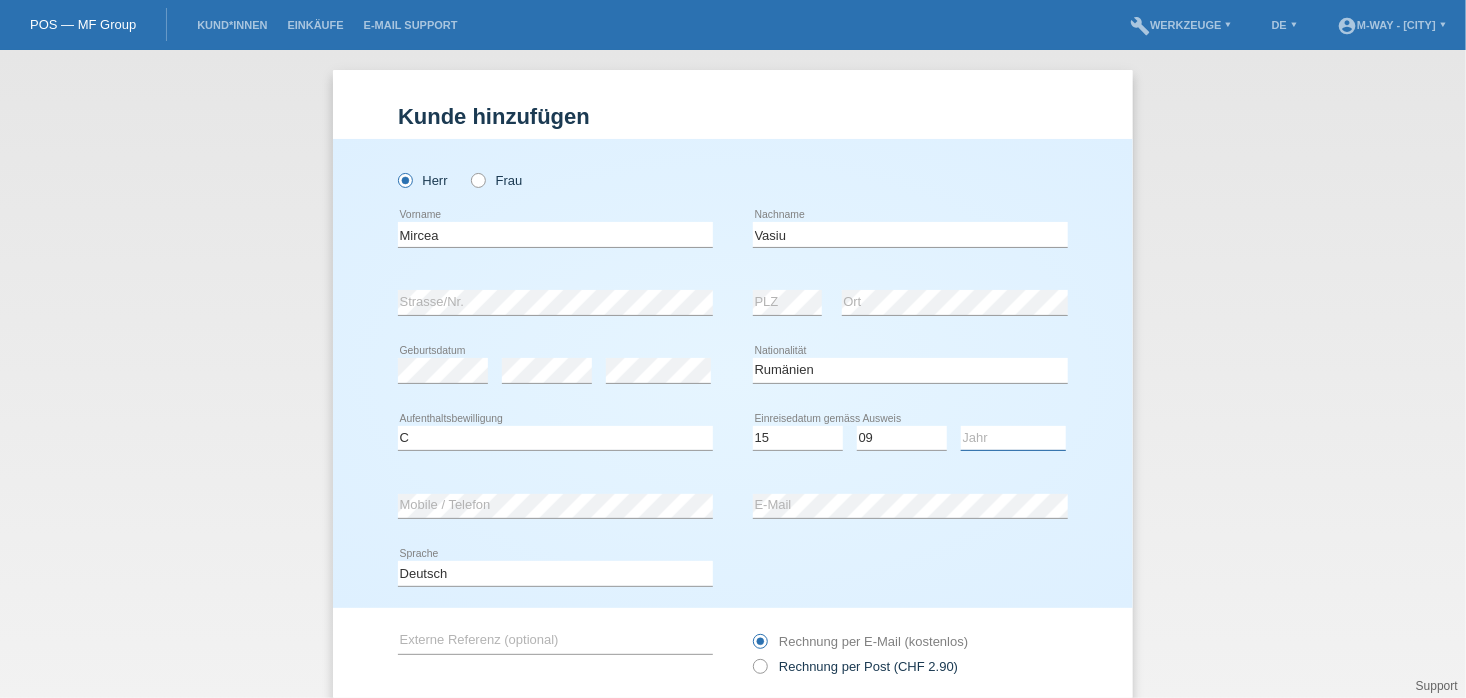 click on "Jahr
2025
2024
2023
2022
2021
2020
2019
2018
2017 2016 2015 2014 2013 2012 2011 2010 2009 2008 2007 2006 2005 2004 2003 2002 2001" at bounding box center (1013, 438) 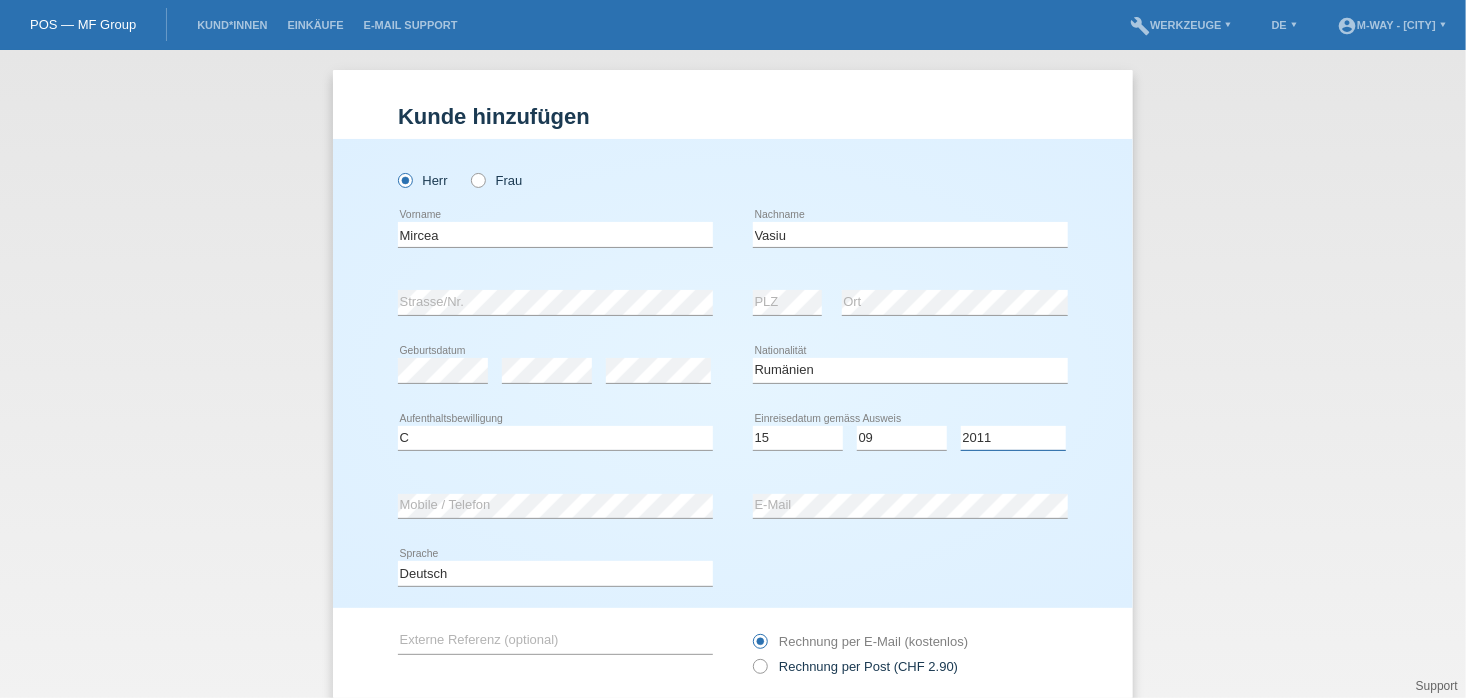 click on "Jahr
2025
2024
2023
2022
2021
2020
2019
2018
2017 2016 2015 2014 2013 2012 2011 2010 2009 2008 2007 2006 2005 2004 2003 2002 2001" at bounding box center (1013, 438) 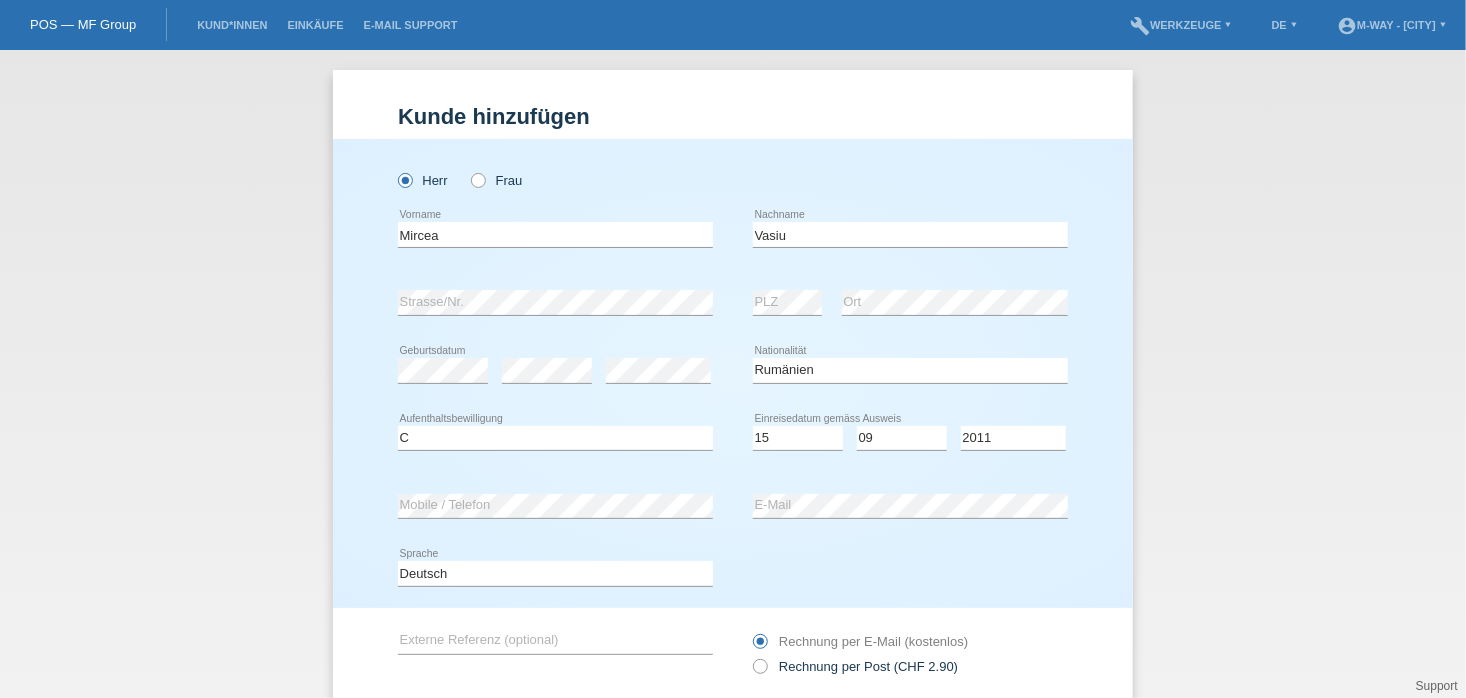 click on "Deutsch
Français
Italiano
English
error
Sprache" at bounding box center (733, 574) 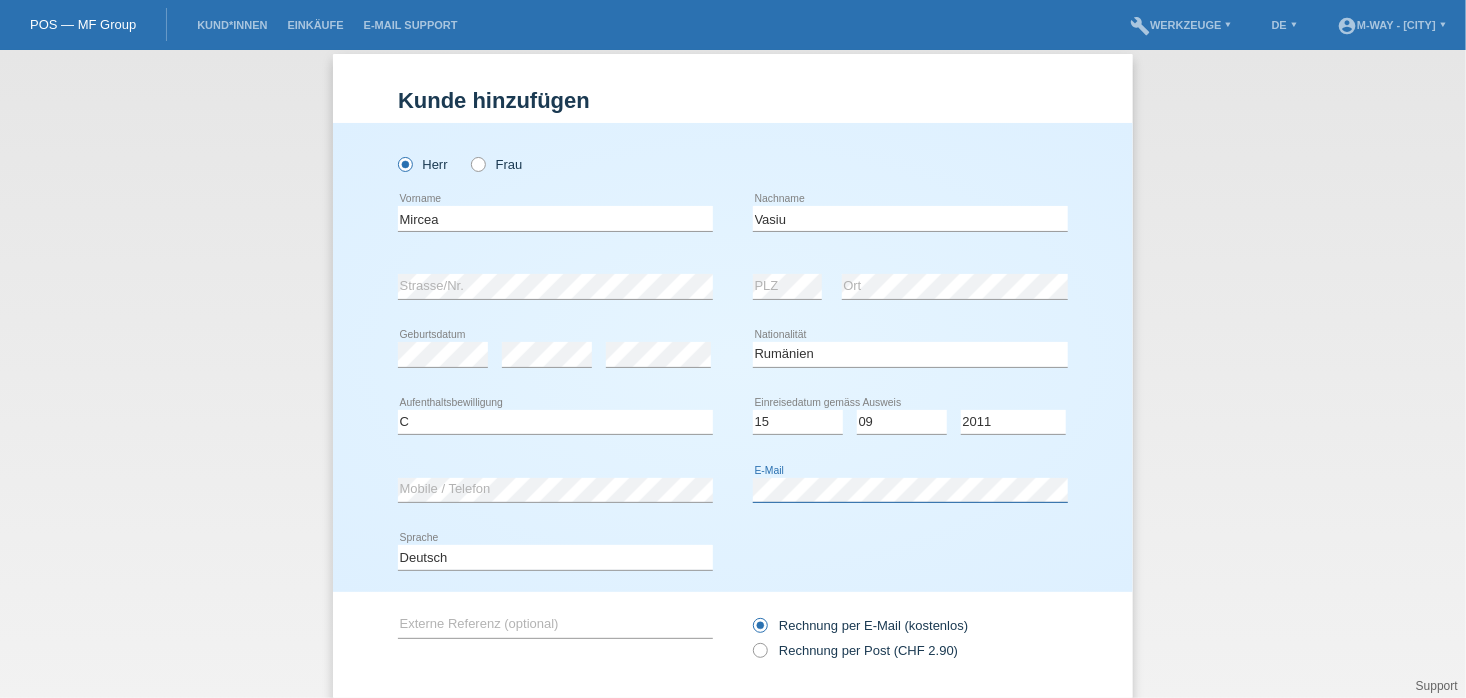 scroll, scrollTop: 136, scrollLeft: 0, axis: vertical 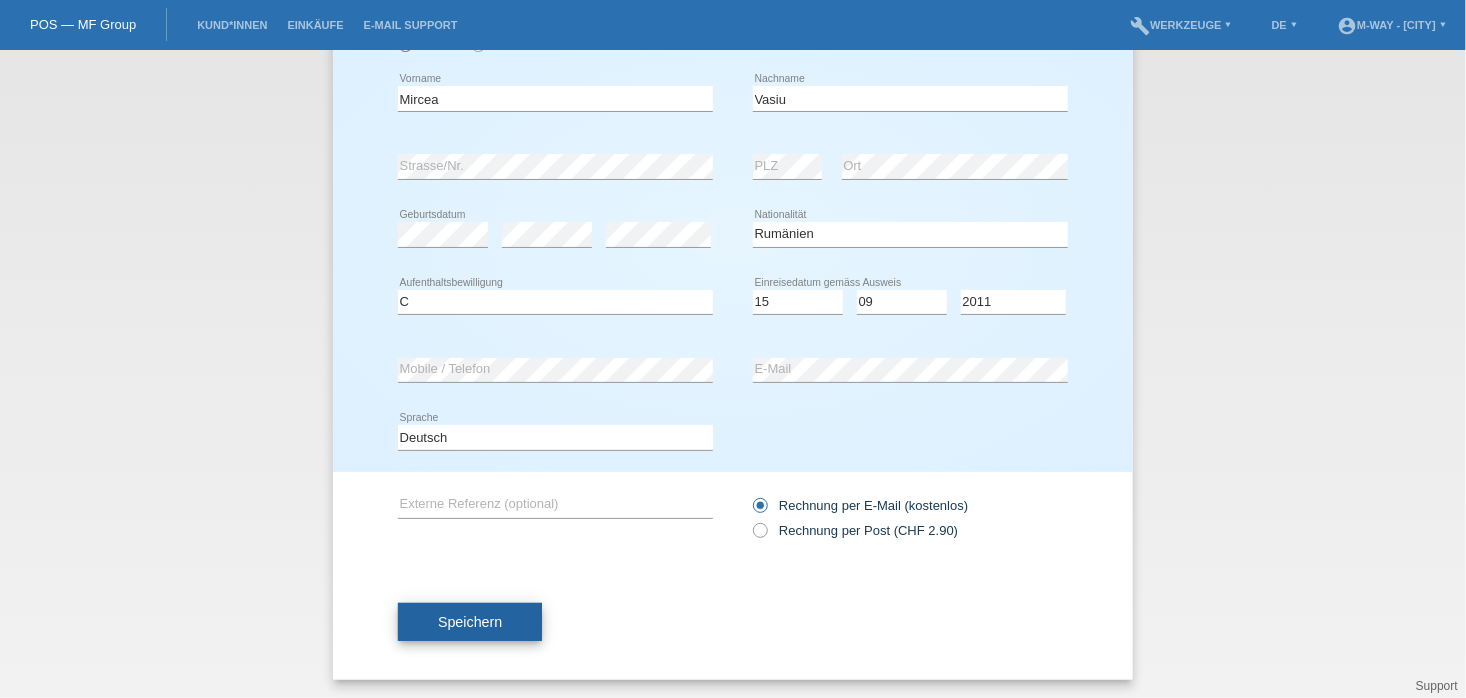 click on "Speichern" at bounding box center (470, 622) 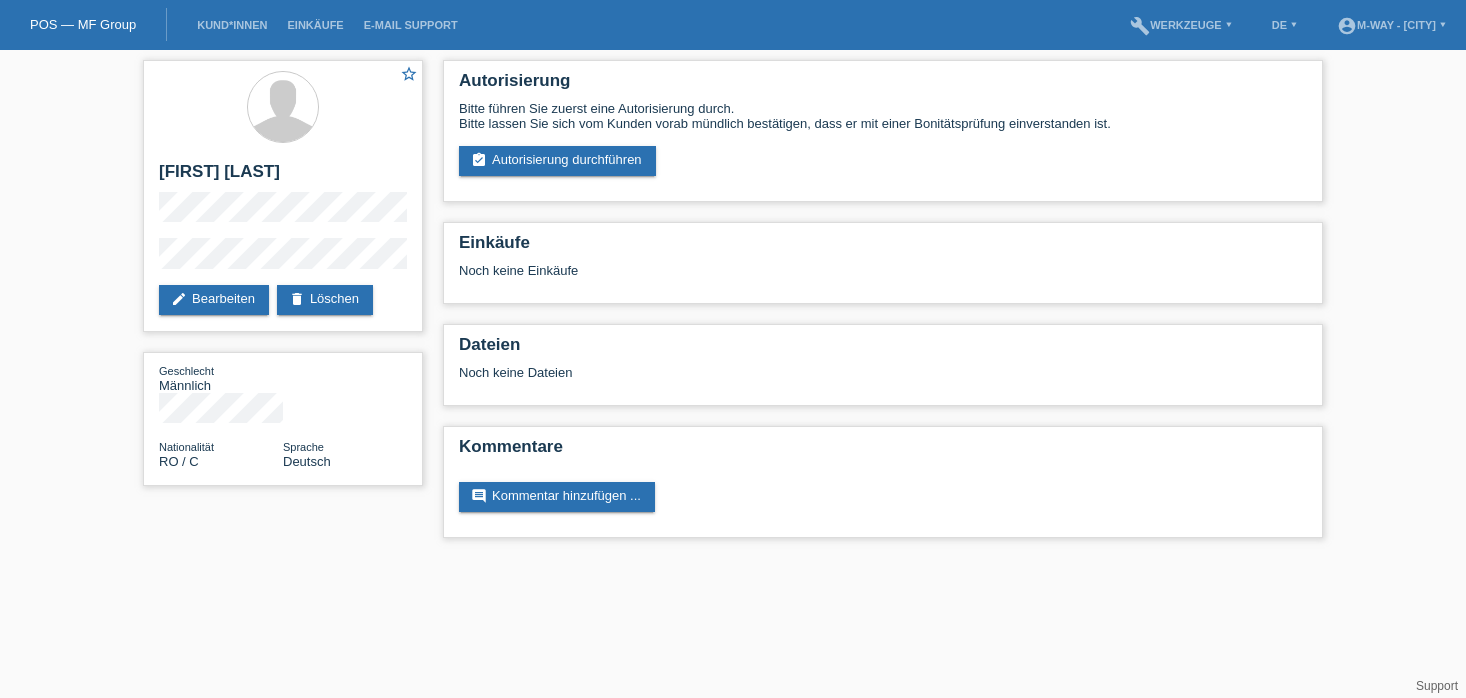 scroll, scrollTop: 0, scrollLeft: 0, axis: both 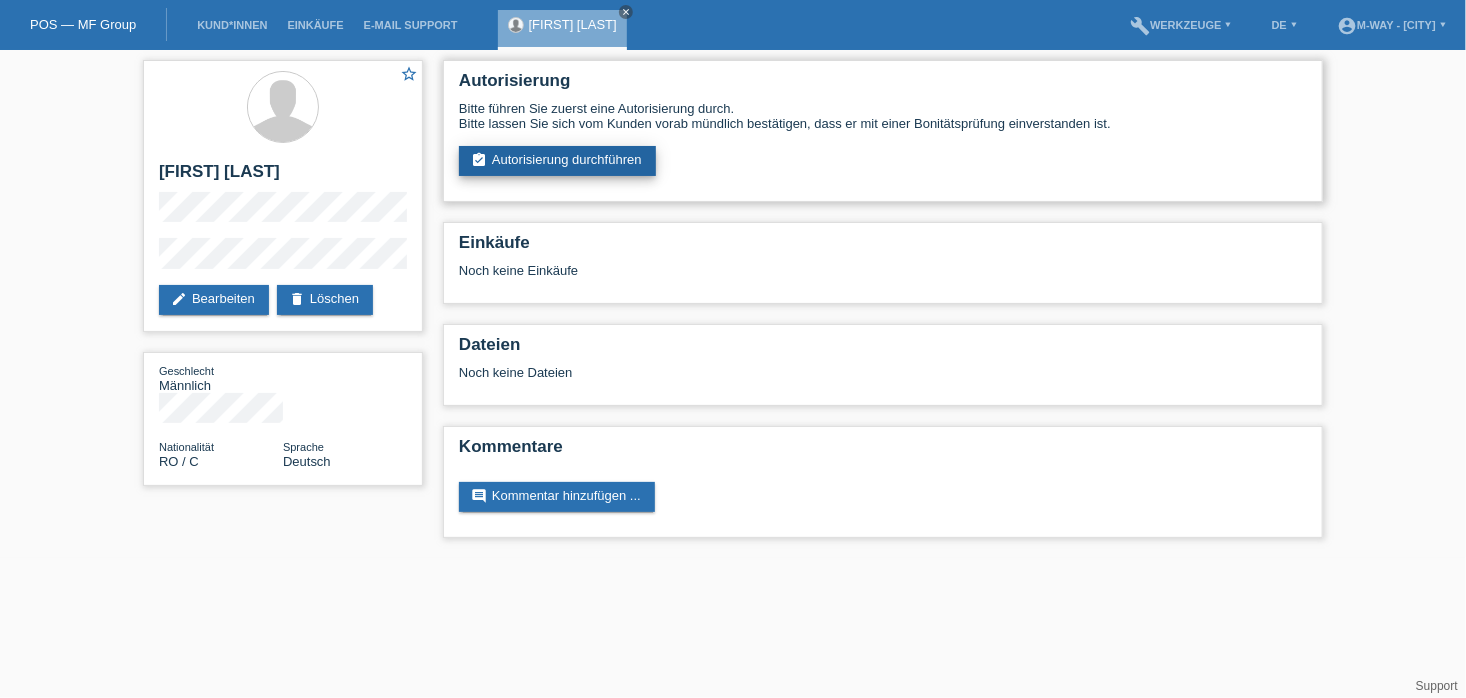 click on "assignment_turned_in  Autorisierung durchführen" at bounding box center [557, 161] 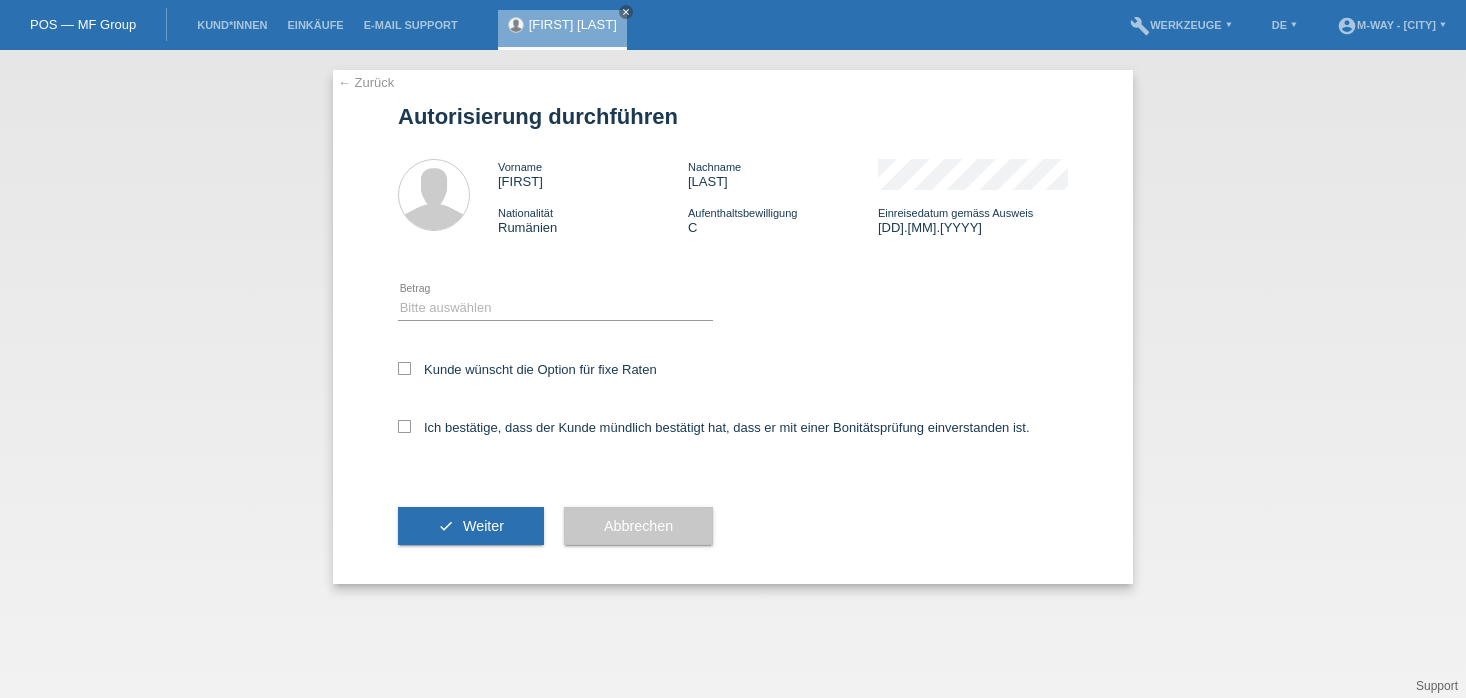 scroll, scrollTop: 0, scrollLeft: 0, axis: both 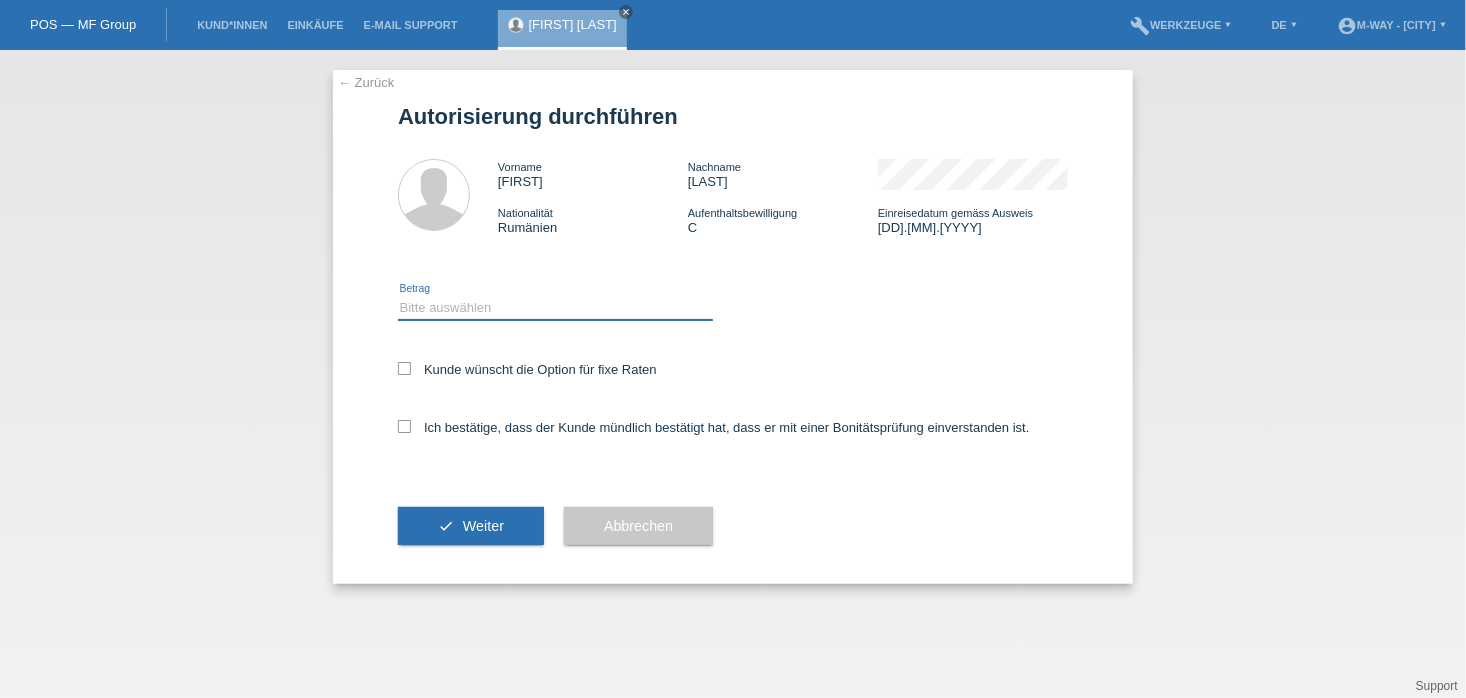 click on "Bitte auswählen
CHF 1.00 - CHF 499.00
CHF 500.00 - CHF 1'999.00
CHF 2'000.00 - CHF 15'000.00" at bounding box center [555, 308] 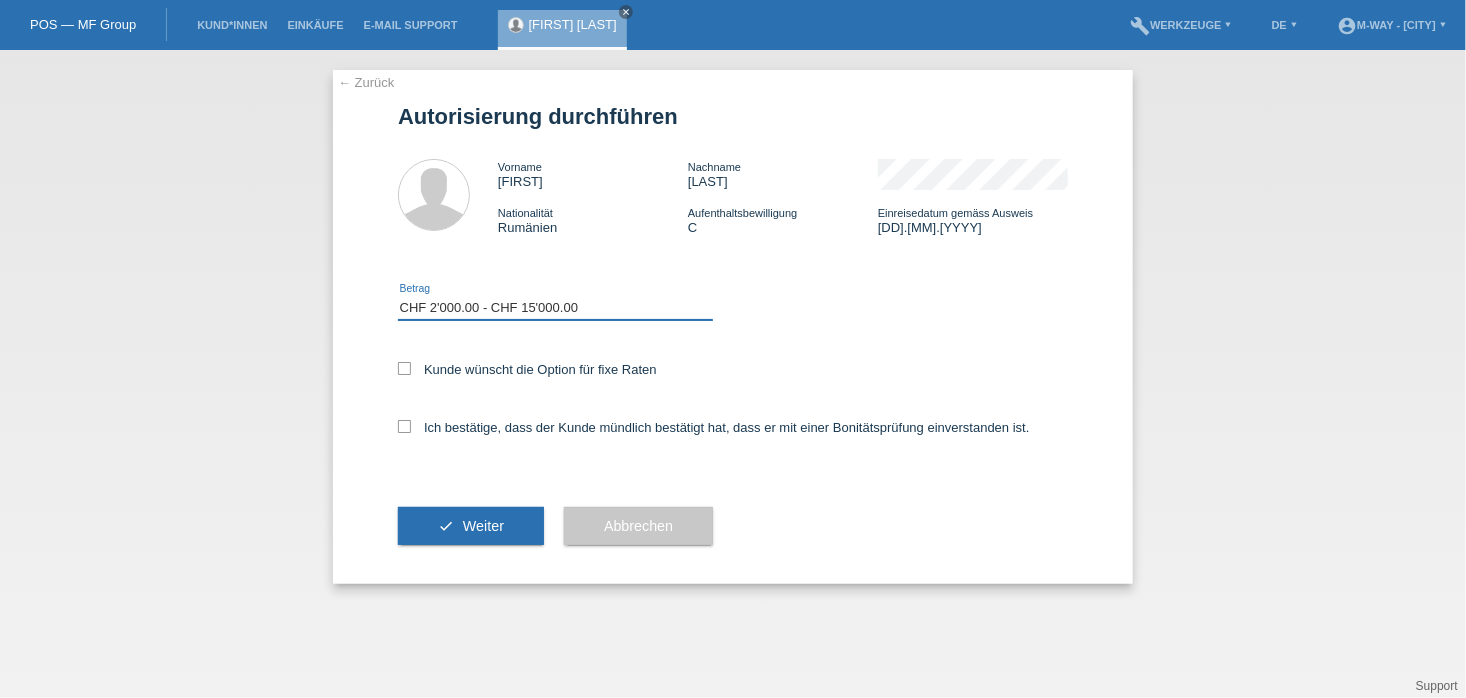 click on "Bitte auswählen
CHF 1.00 - CHF 499.00
CHF 500.00 - CHF 1'999.00
CHF 2'000.00 - CHF 15'000.00" at bounding box center (555, 308) 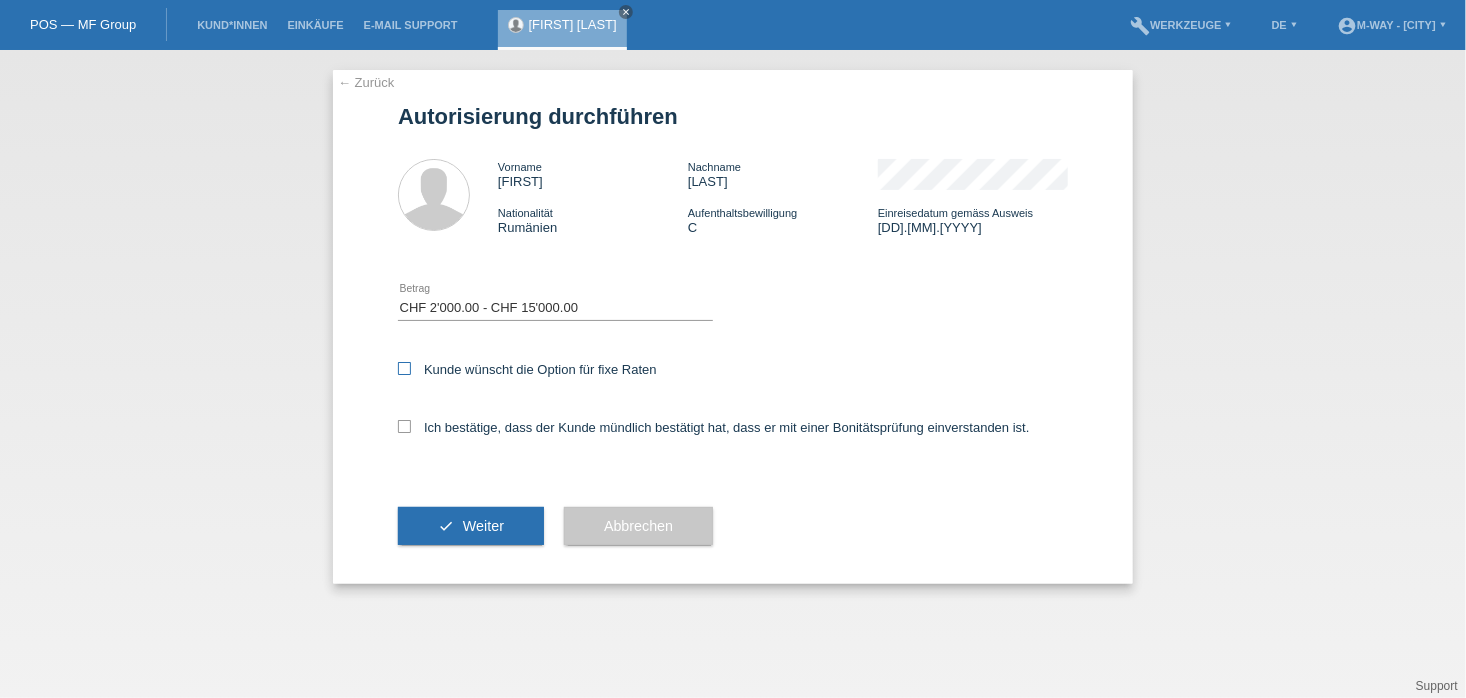 click on "Kunde wünscht die Option für fixe Raten" at bounding box center [404, 368] 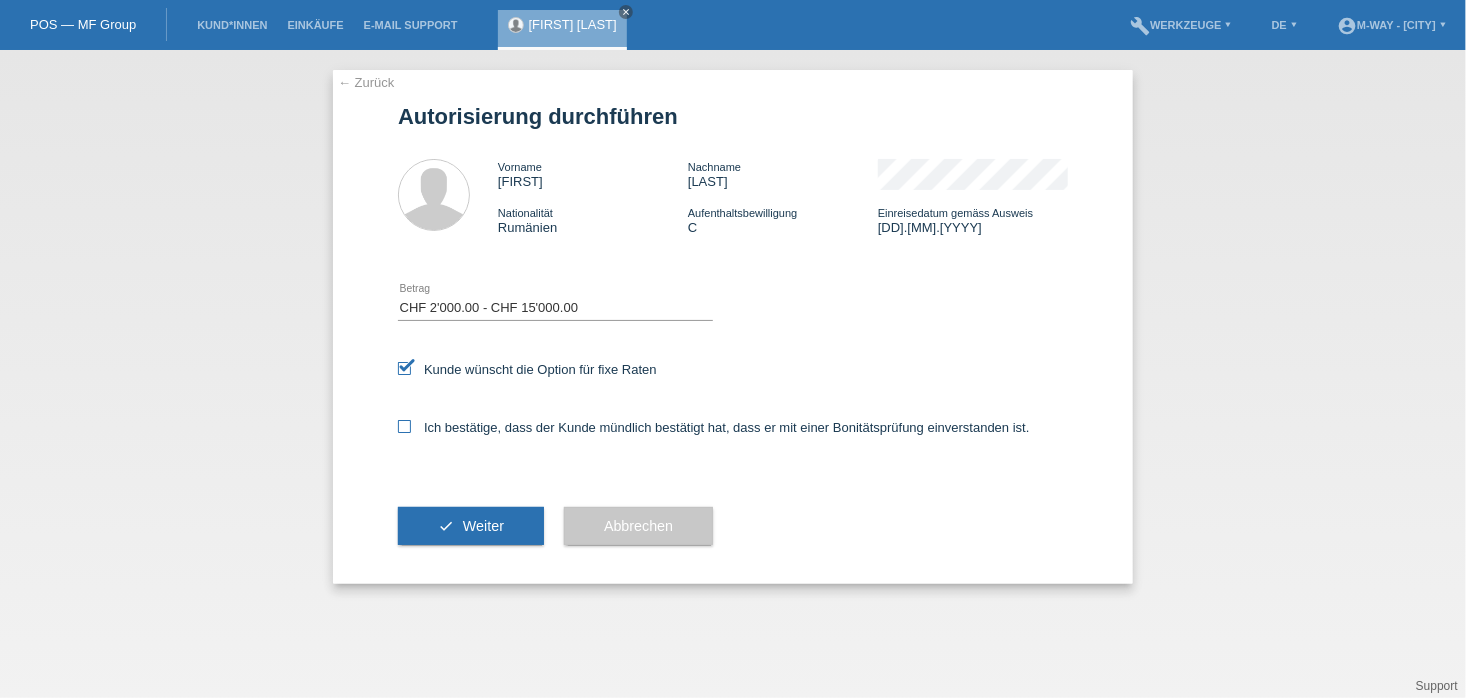 click at bounding box center (404, 426) 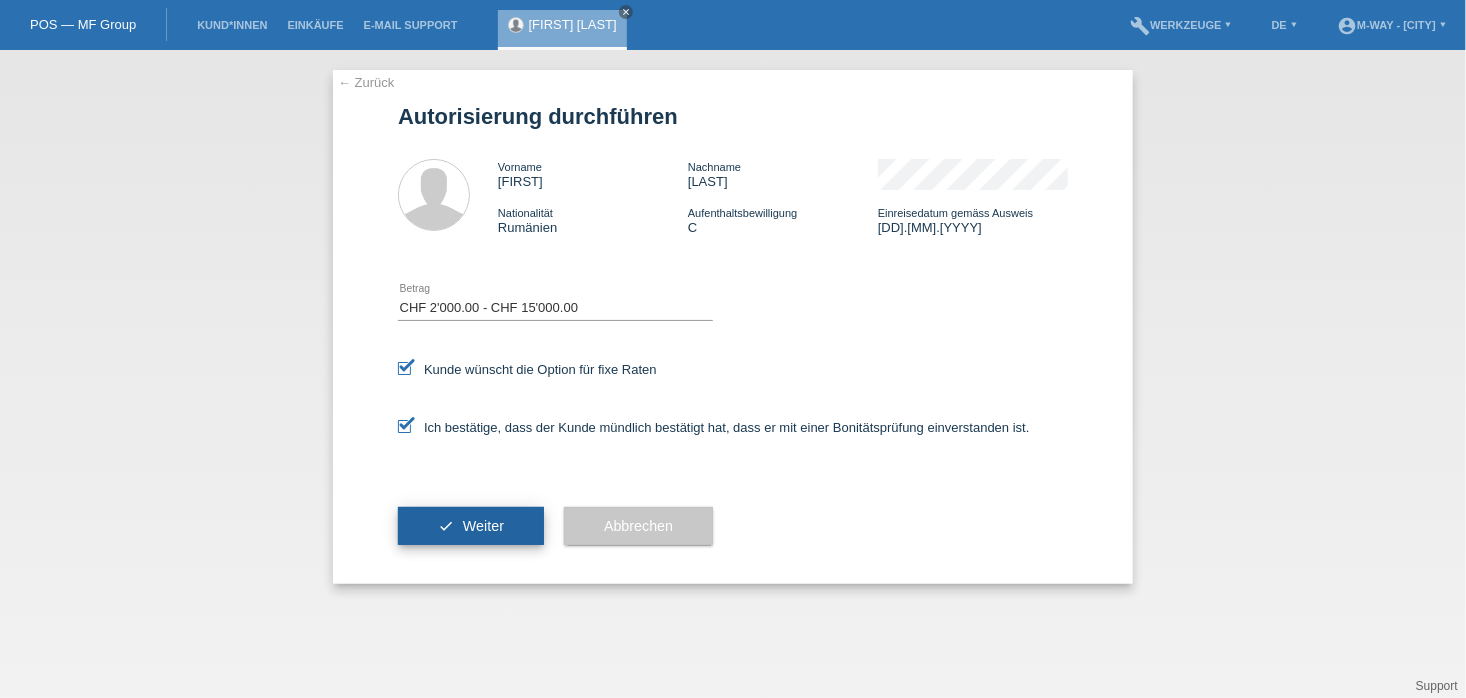 click on "Weiter" at bounding box center (483, 526) 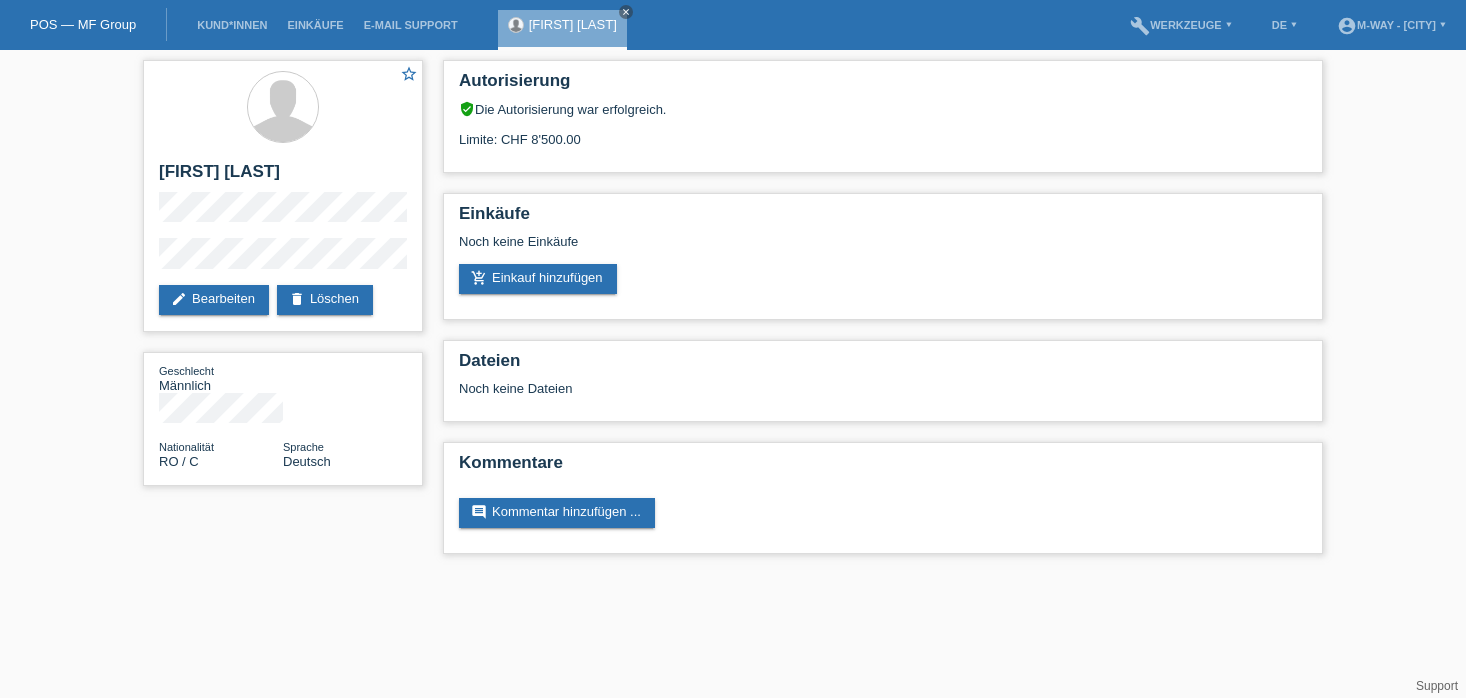 scroll, scrollTop: 0, scrollLeft: 0, axis: both 